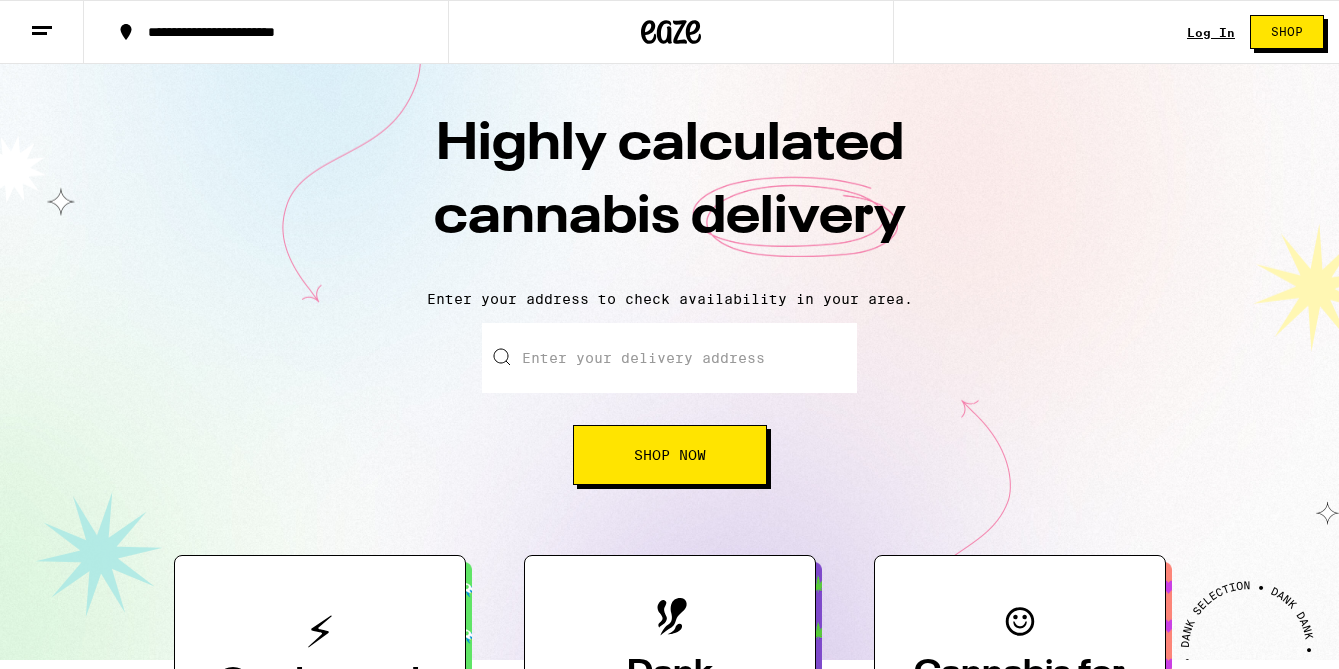 scroll, scrollTop: 0, scrollLeft: 0, axis: both 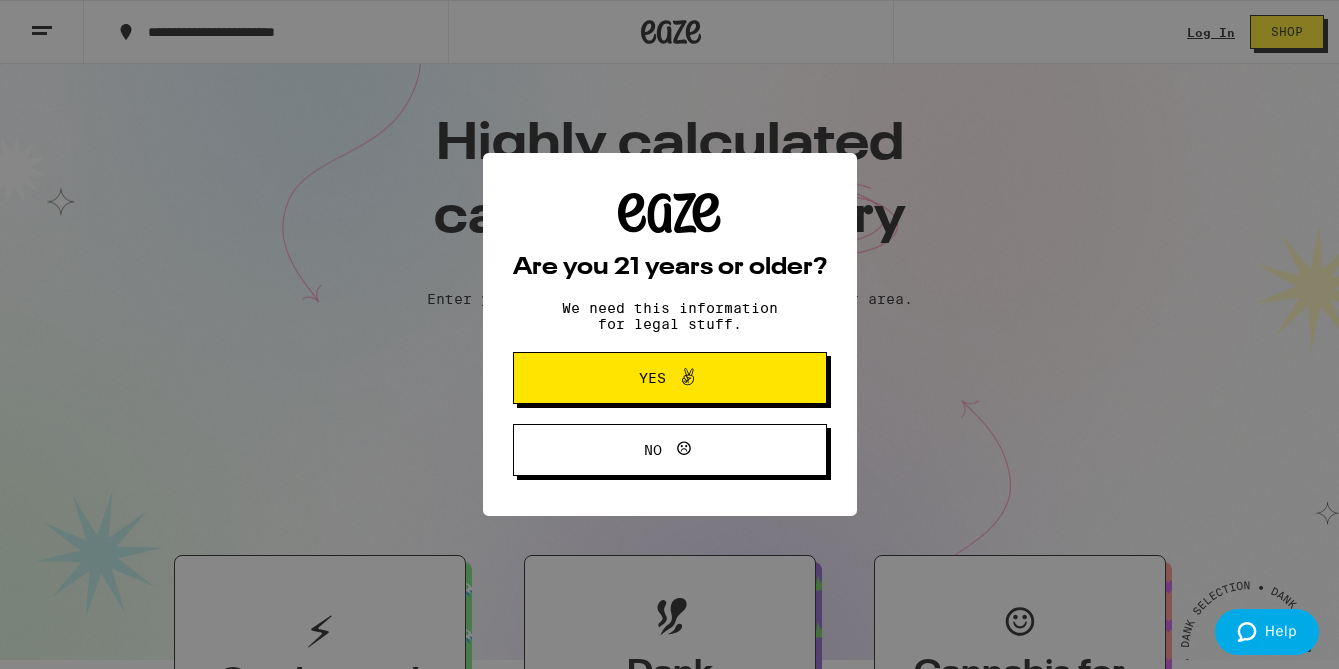 click on "Yes" at bounding box center (670, 378) 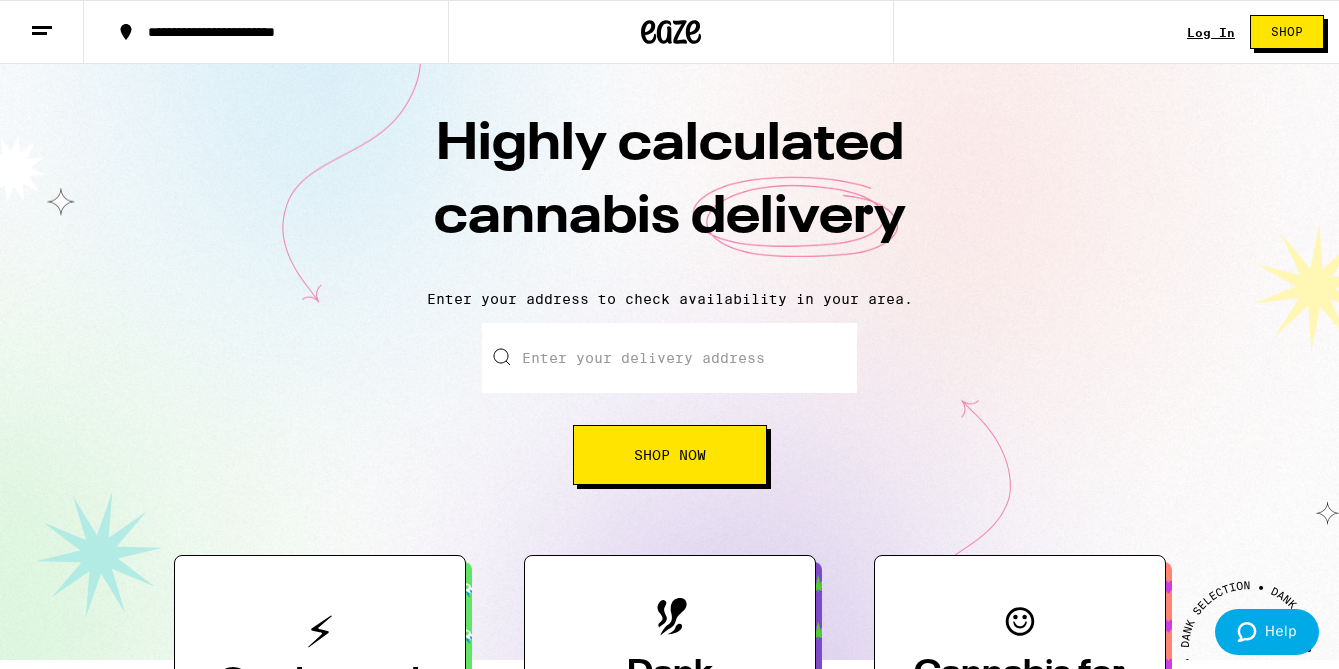 scroll, scrollTop: 0, scrollLeft: 0, axis: both 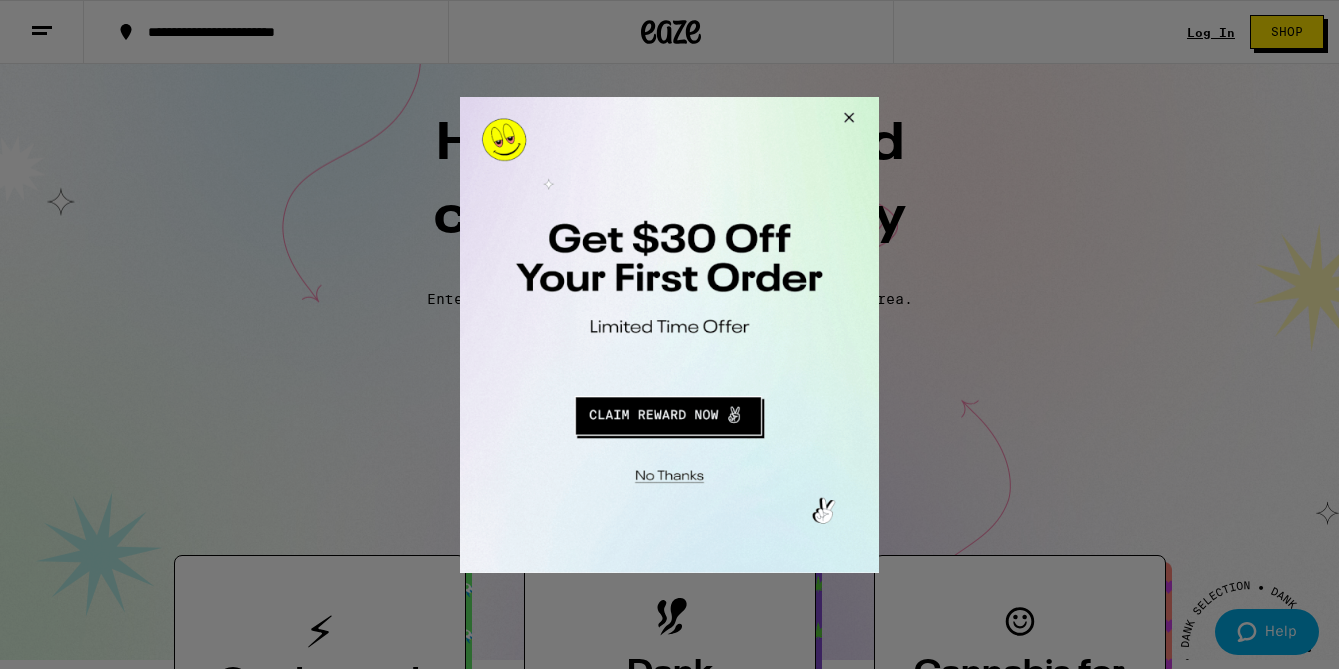 click at bounding box center [669, 334] 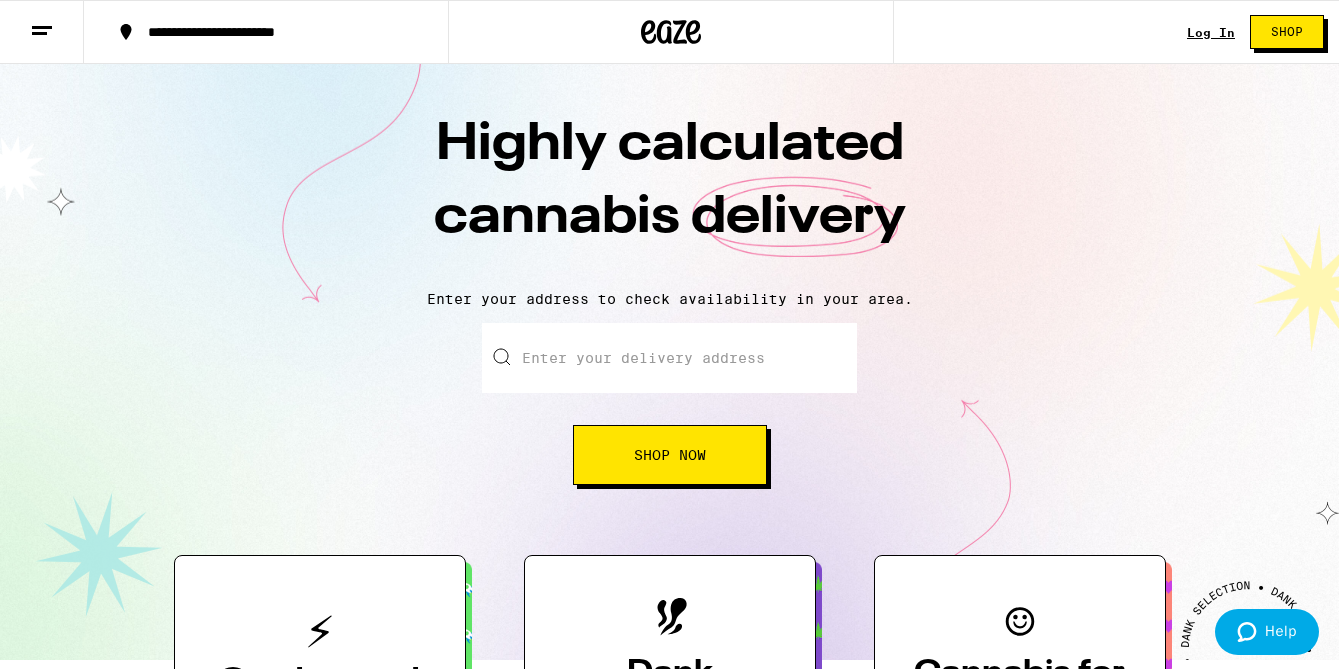 click on "Log In" at bounding box center (1211, 32) 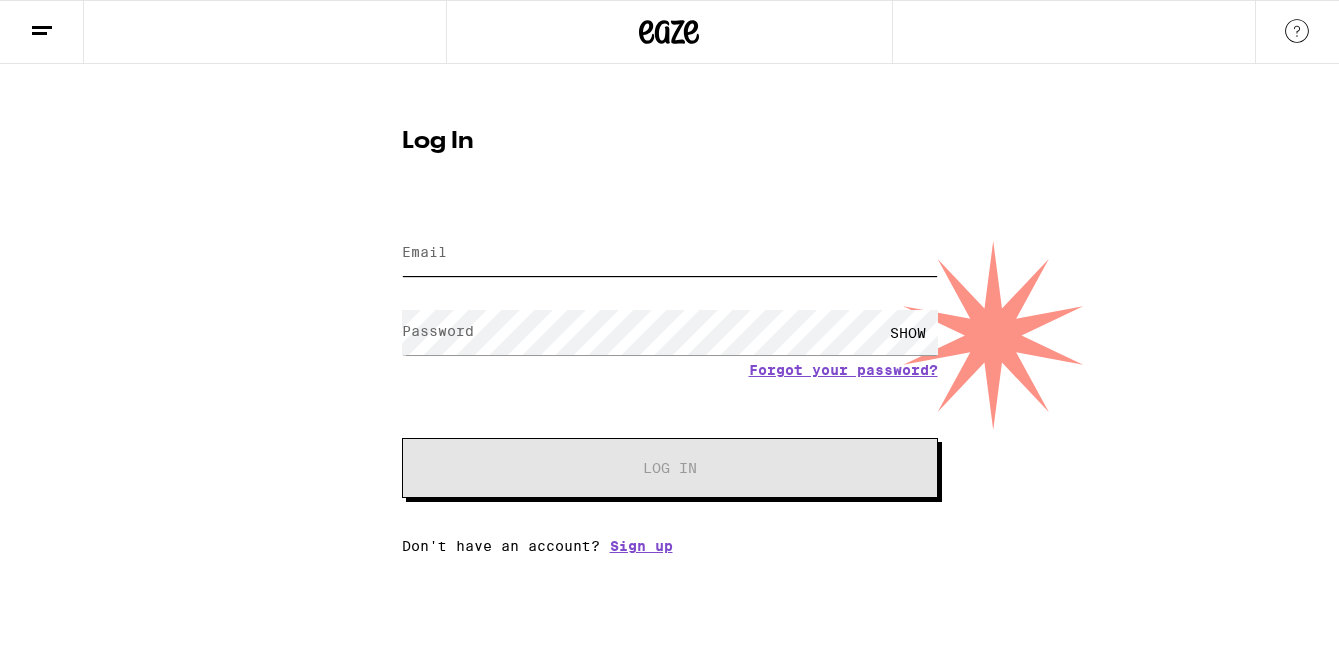 click on "Email" at bounding box center (670, 253) 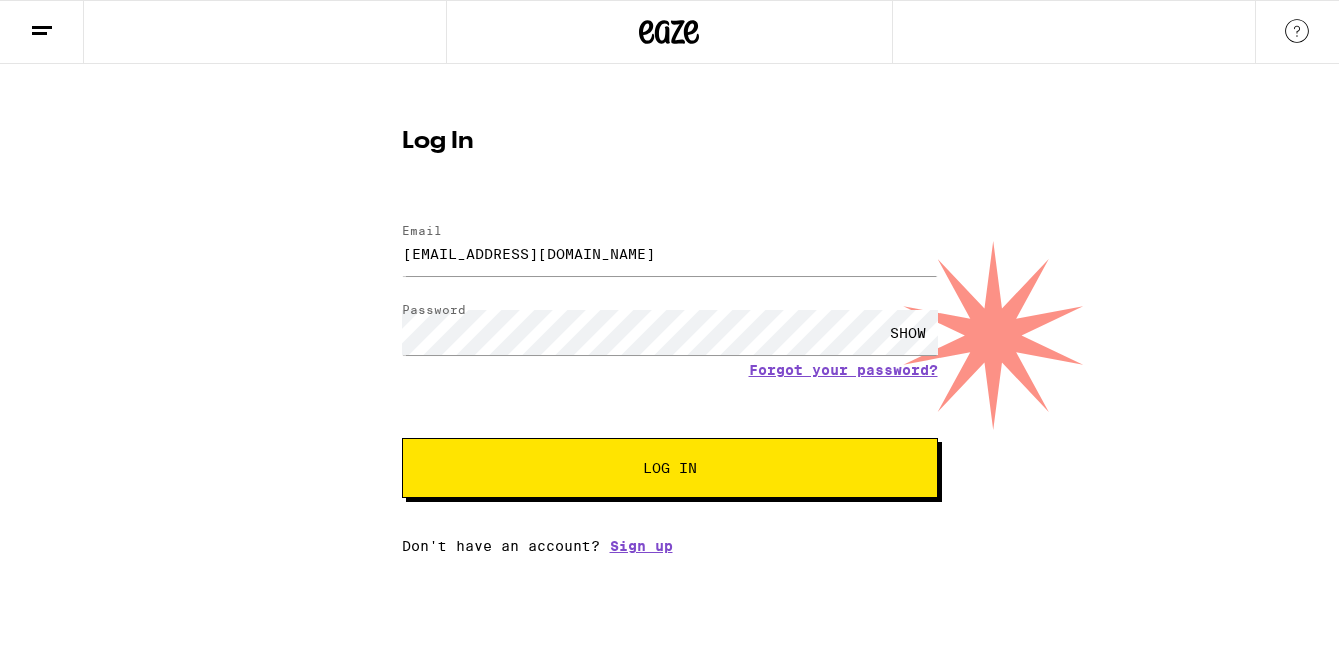 click on "Log In" at bounding box center [670, 468] 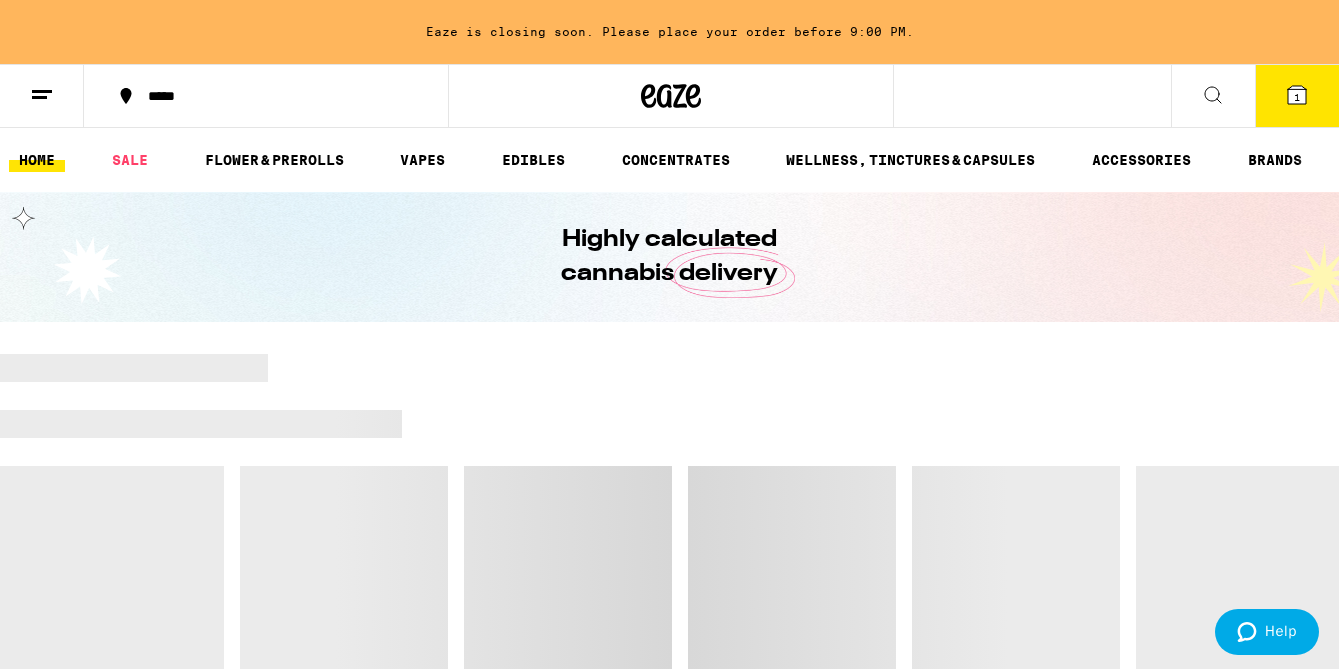 scroll, scrollTop: 0, scrollLeft: 0, axis: both 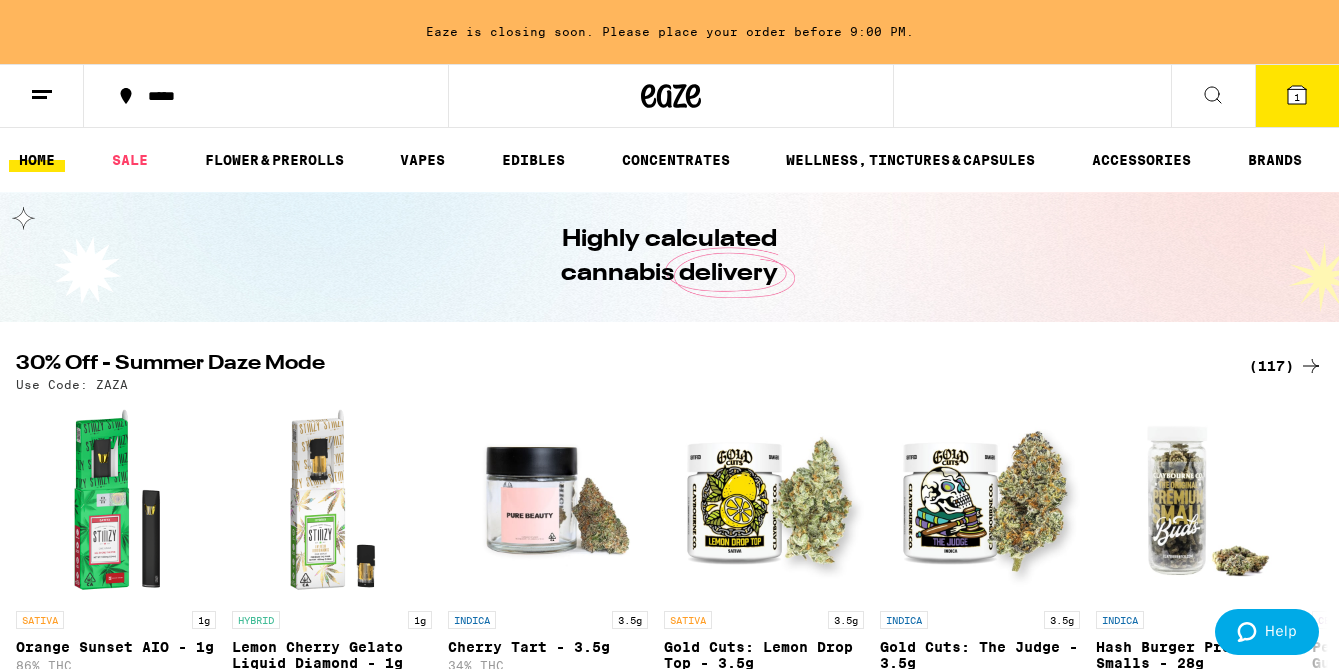 click 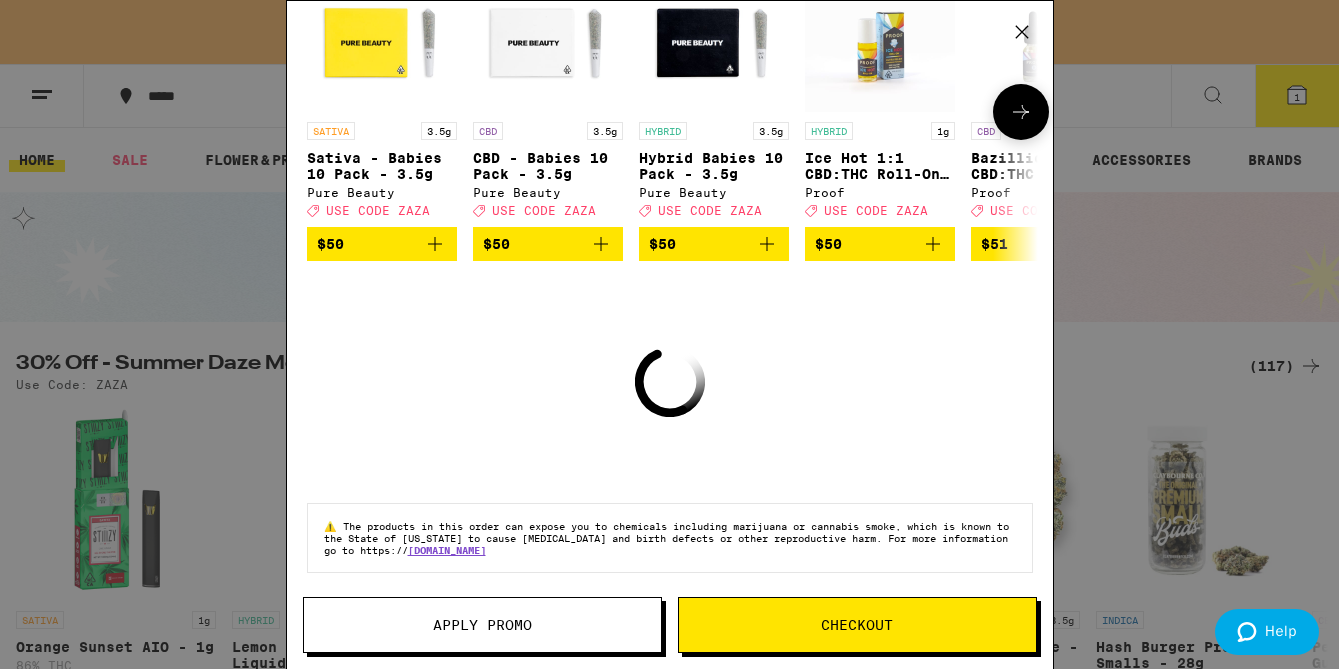 scroll, scrollTop: 250, scrollLeft: 0, axis: vertical 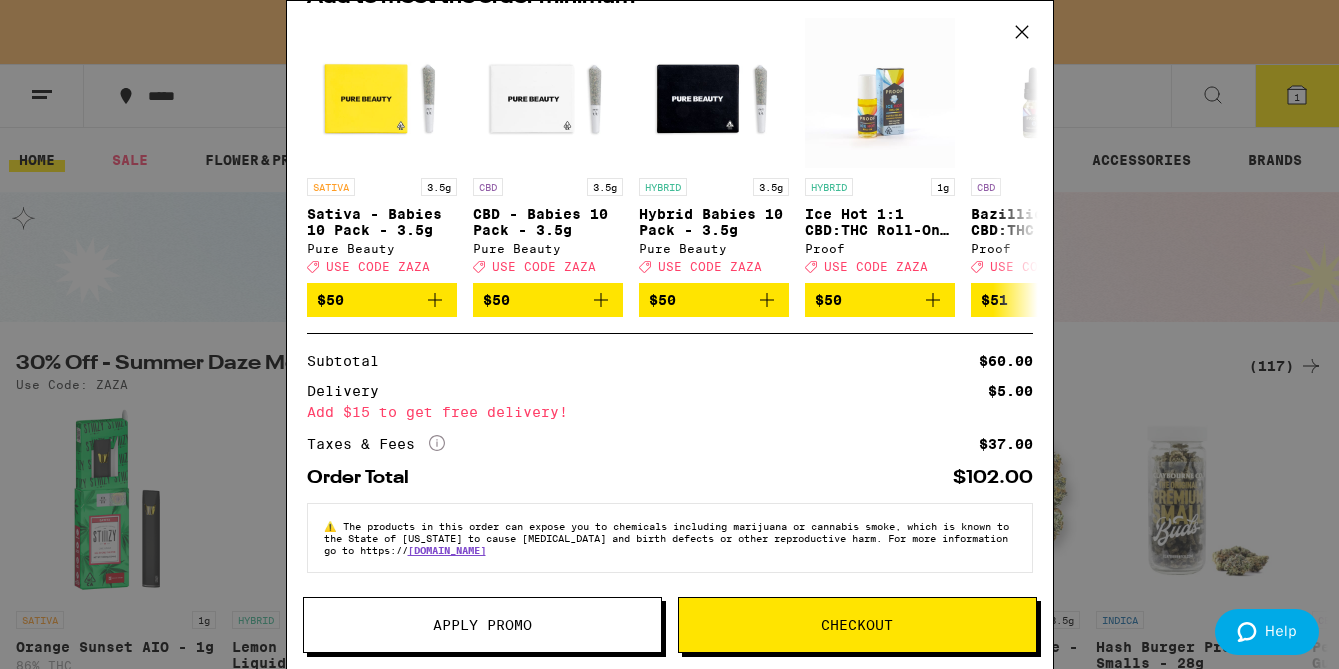 click on "Apply Promo" at bounding box center (482, 625) 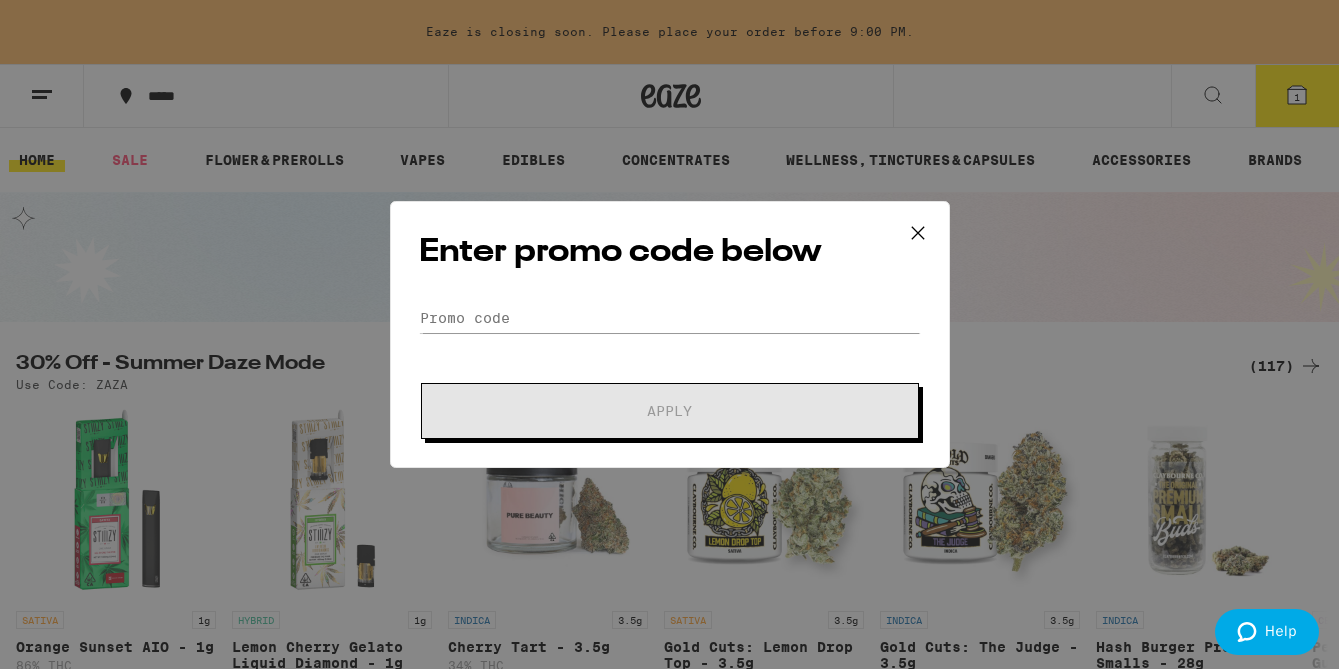 scroll, scrollTop: 0, scrollLeft: 0, axis: both 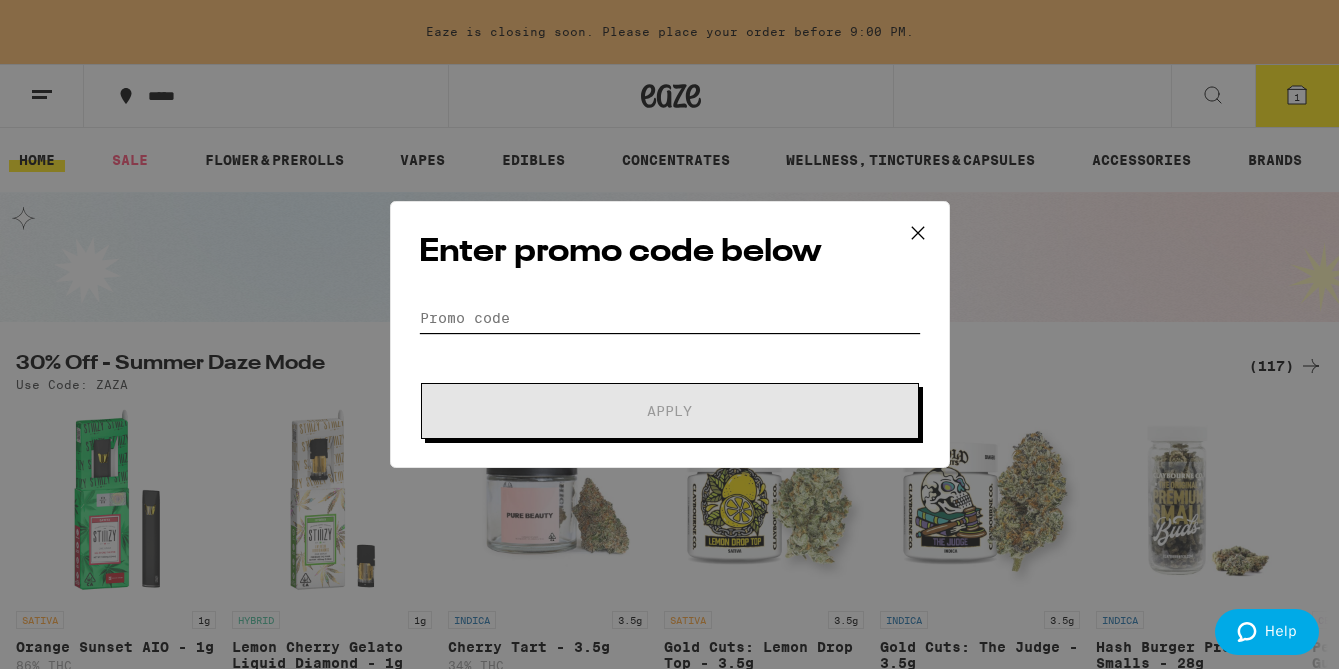 click on "Promo Code" at bounding box center (670, 318) 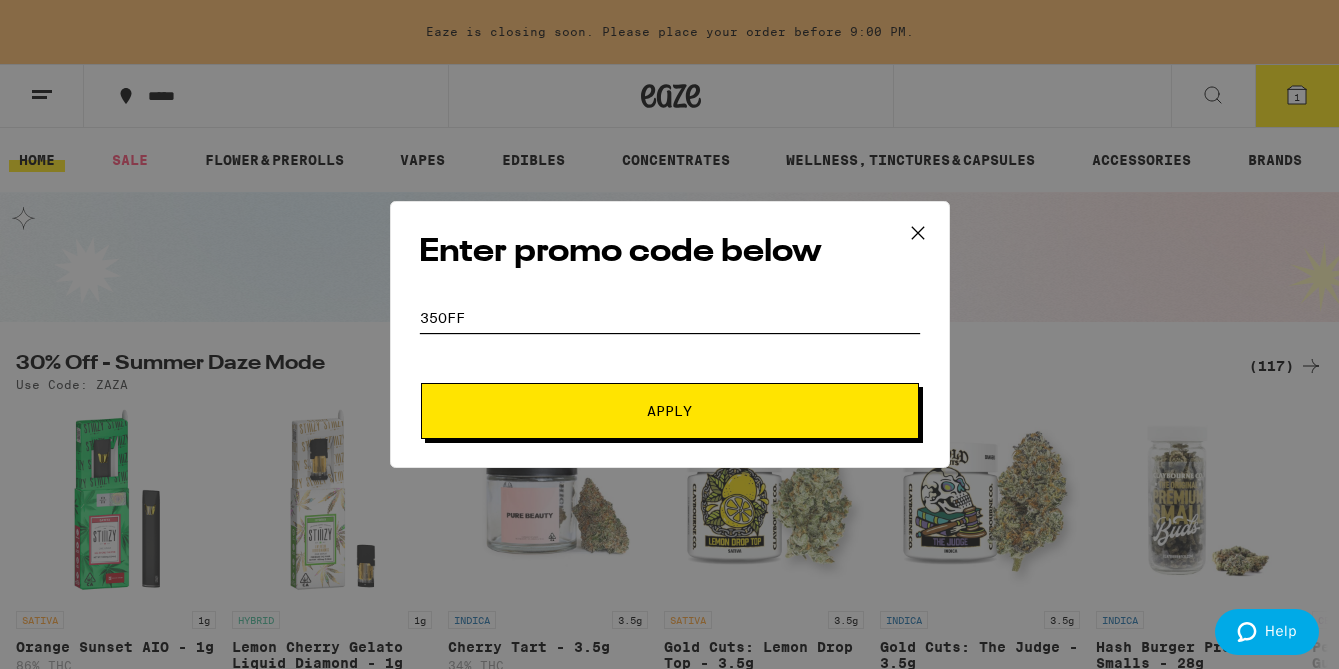 type on "35off" 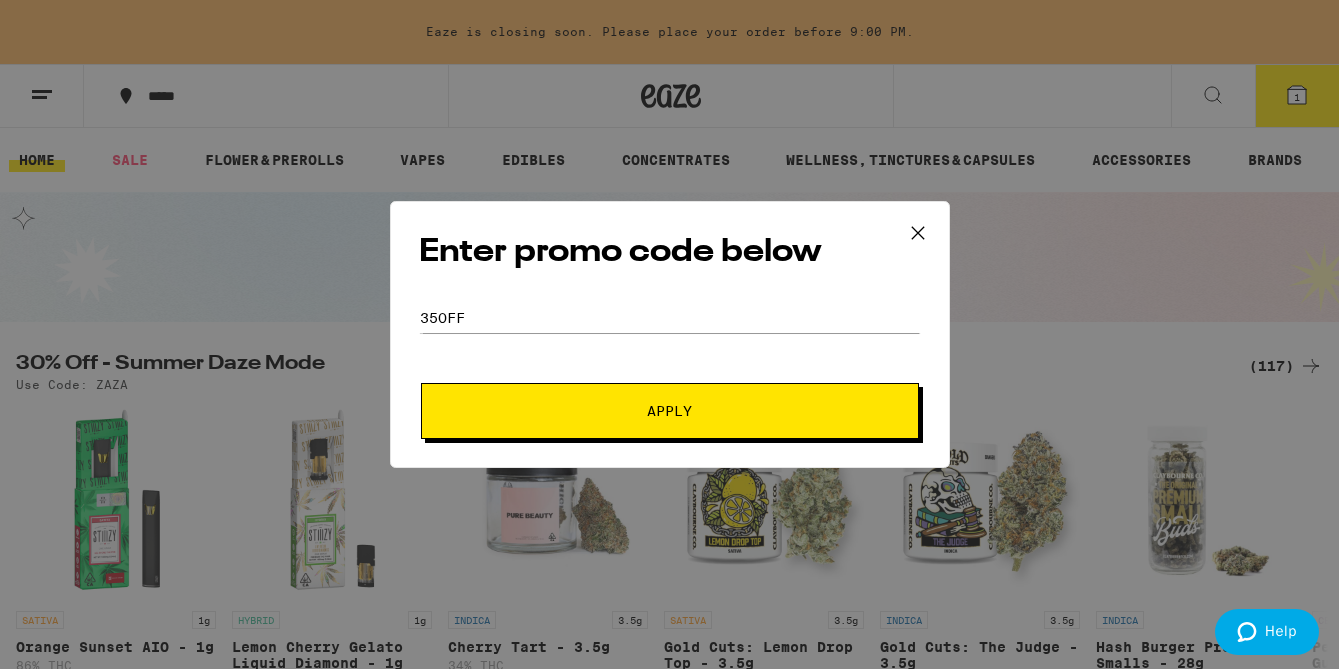 click on "Apply" at bounding box center (670, 411) 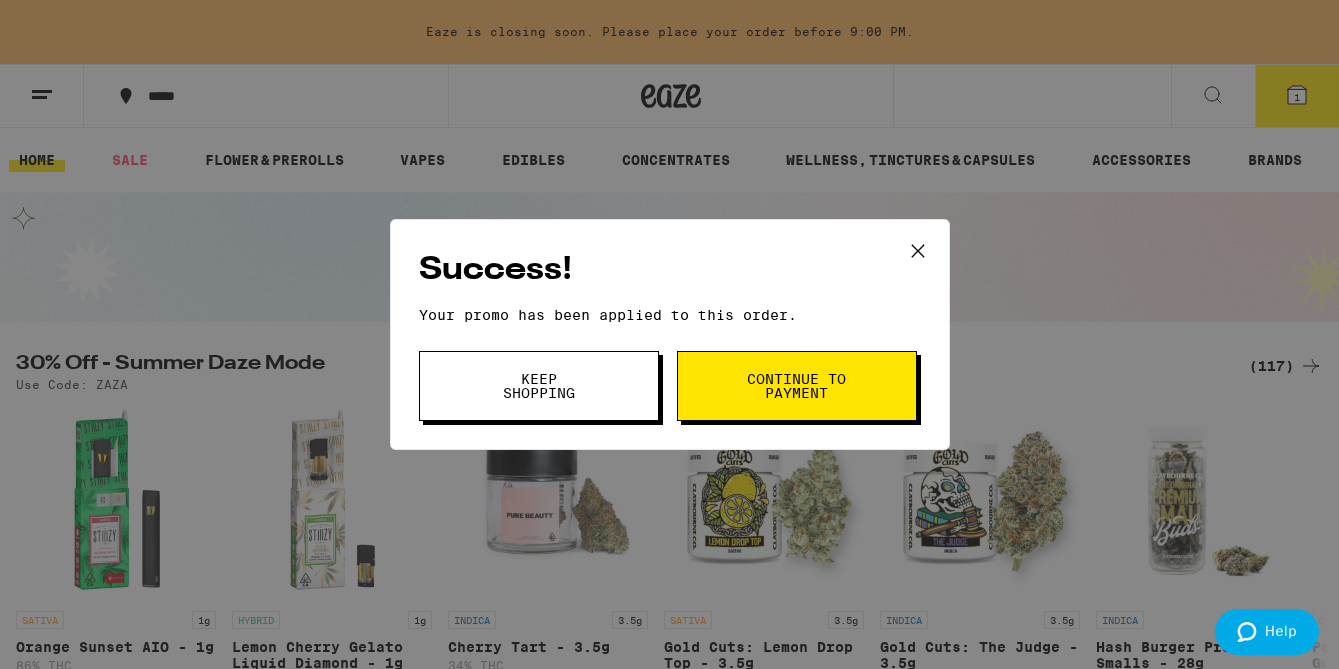 click on "Continue to payment" at bounding box center (797, 386) 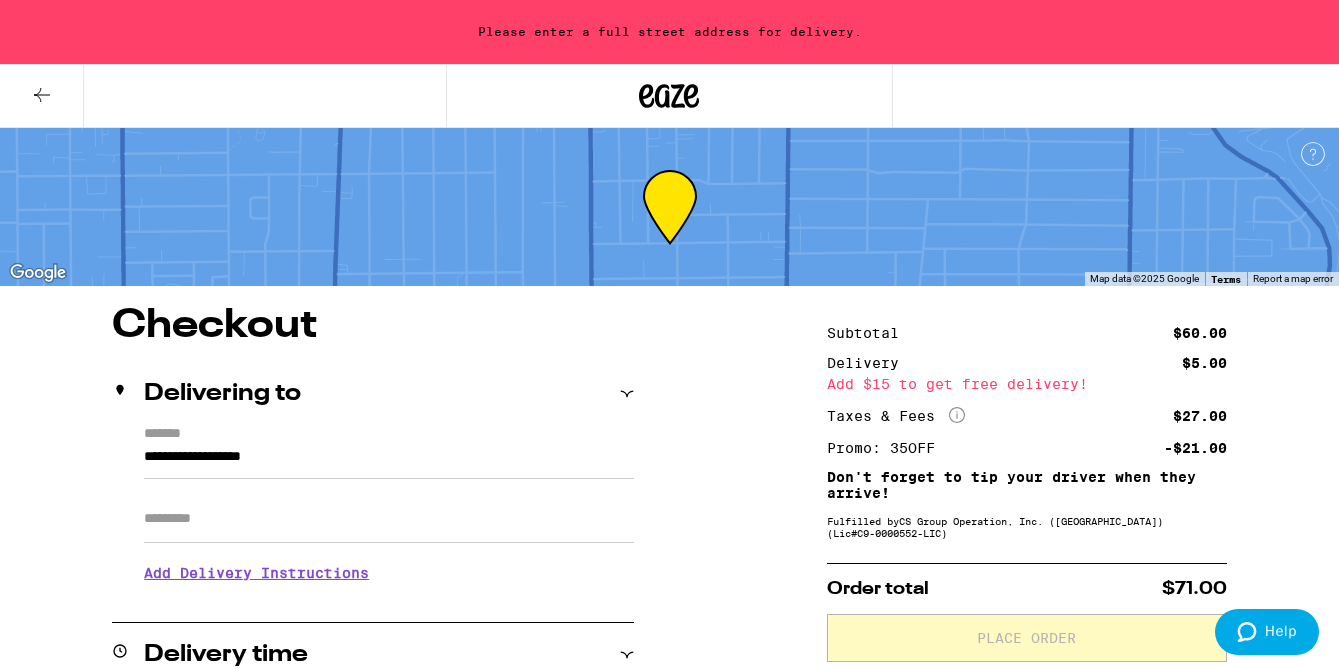 click on "**********" at bounding box center (389, 462) 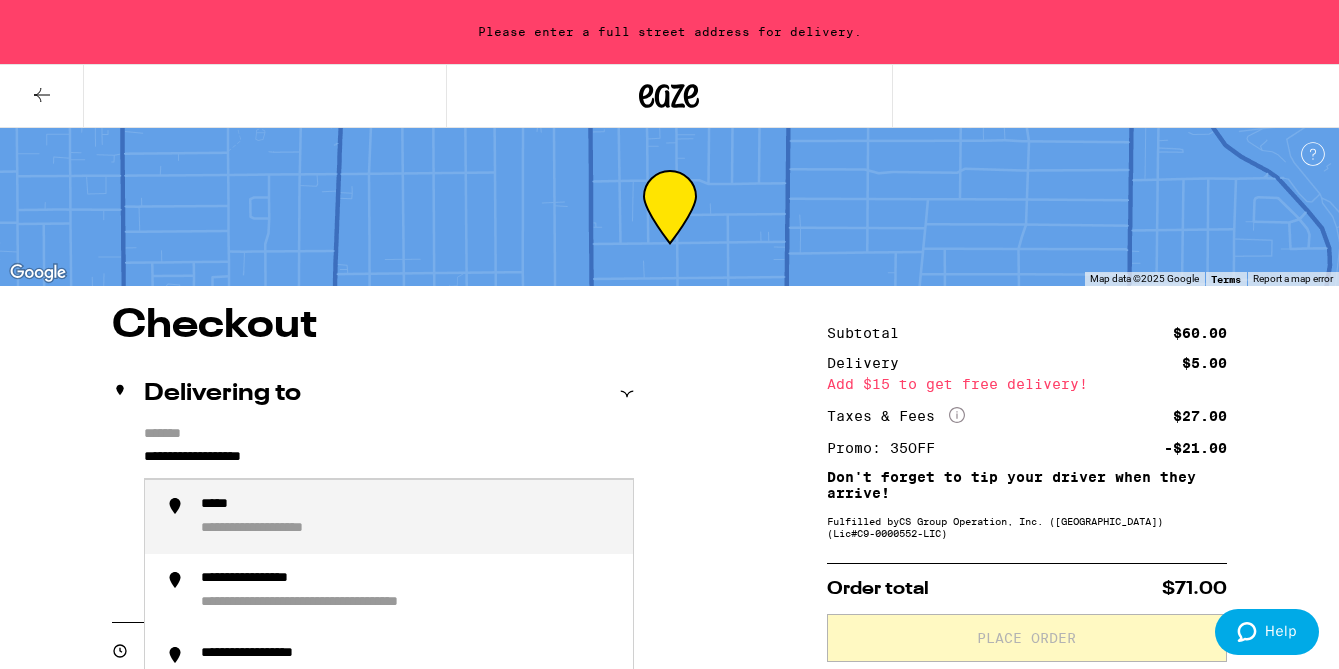 click on "**********" at bounding box center [389, 462] 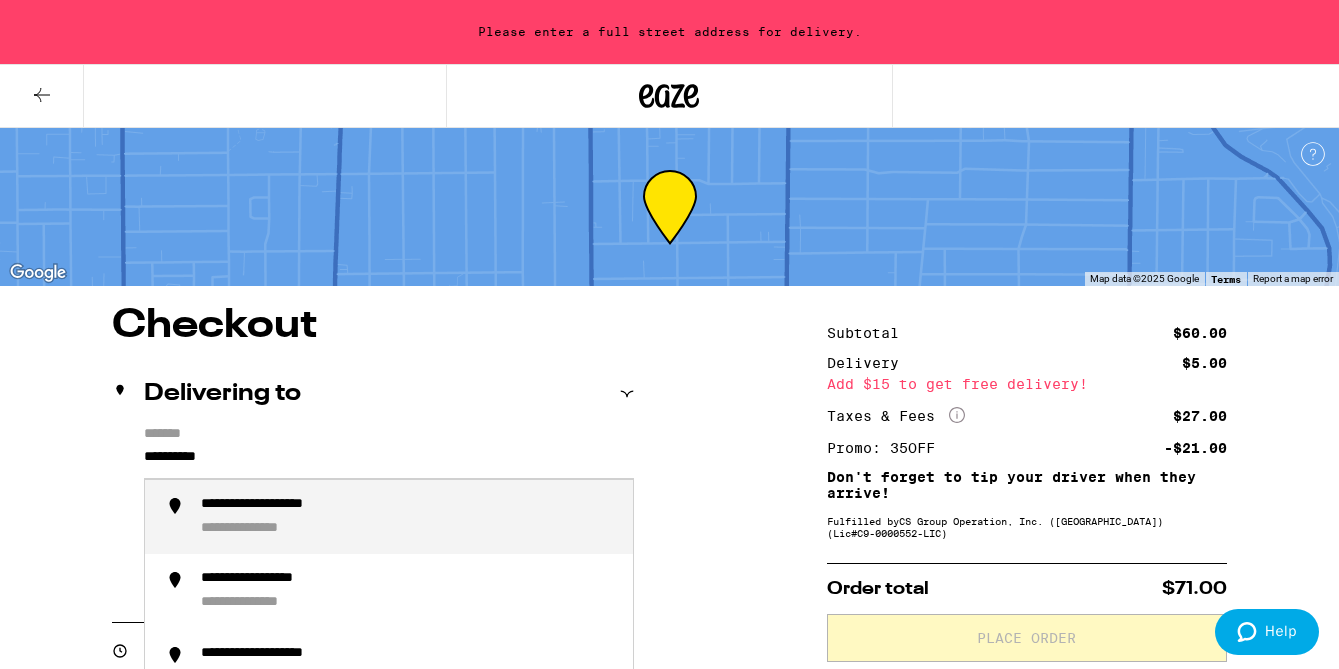 click on "**********" at bounding box center [409, 517] 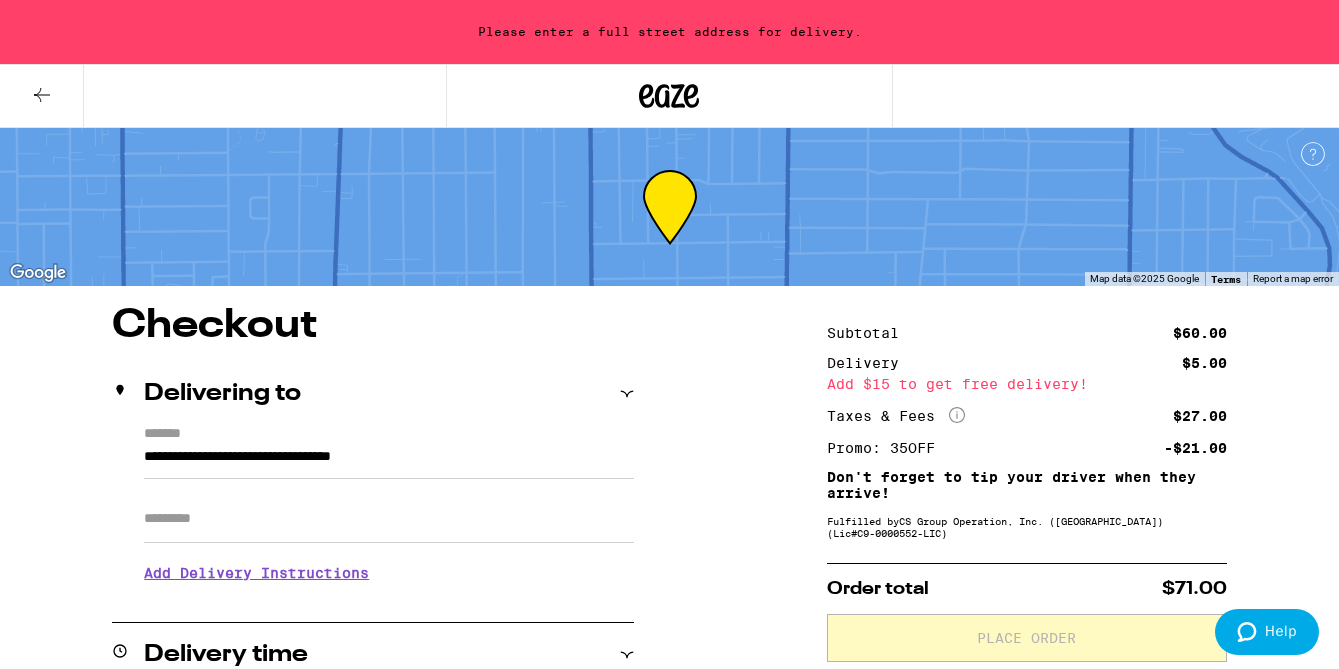 type on "**********" 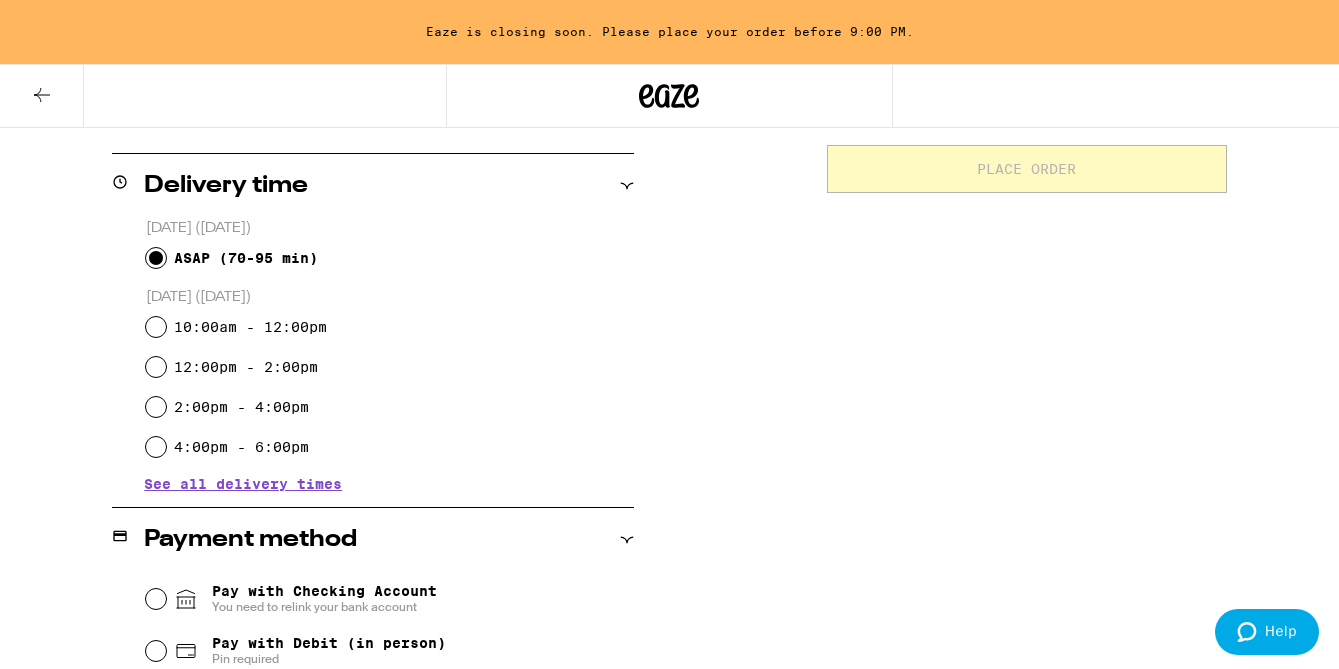 scroll, scrollTop: 567, scrollLeft: 0, axis: vertical 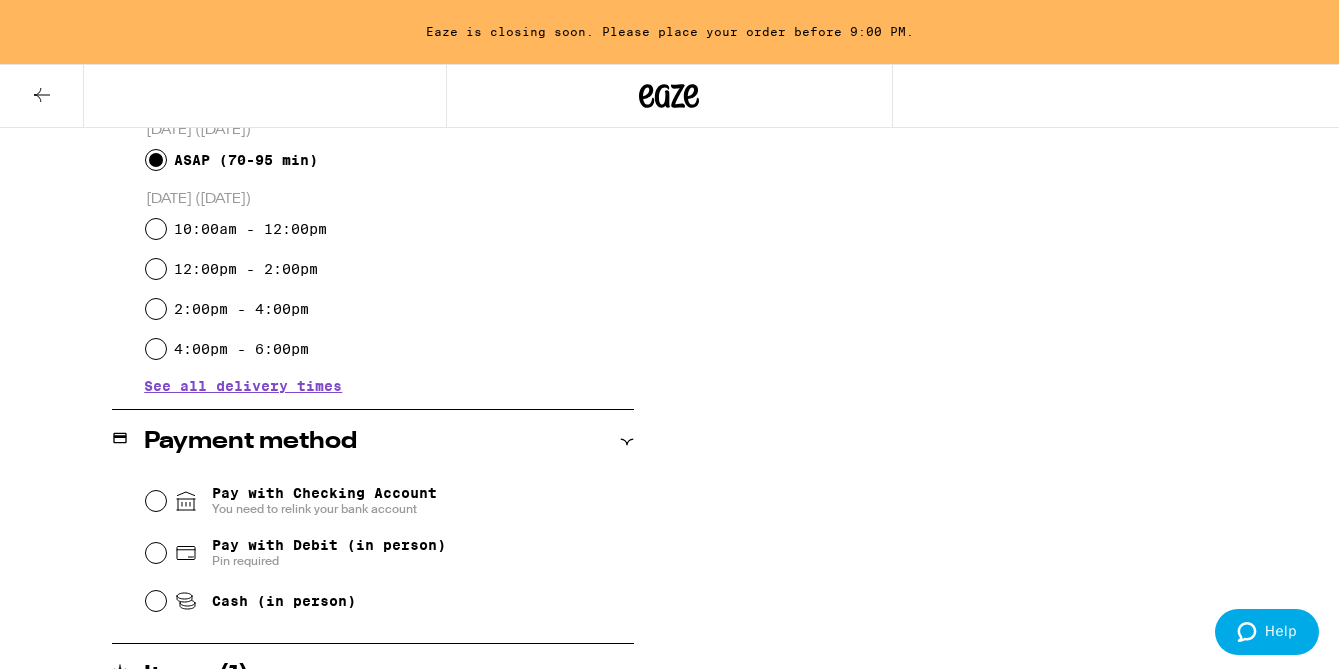 click on "Pay with Debit (in person)" at bounding box center (329, 545) 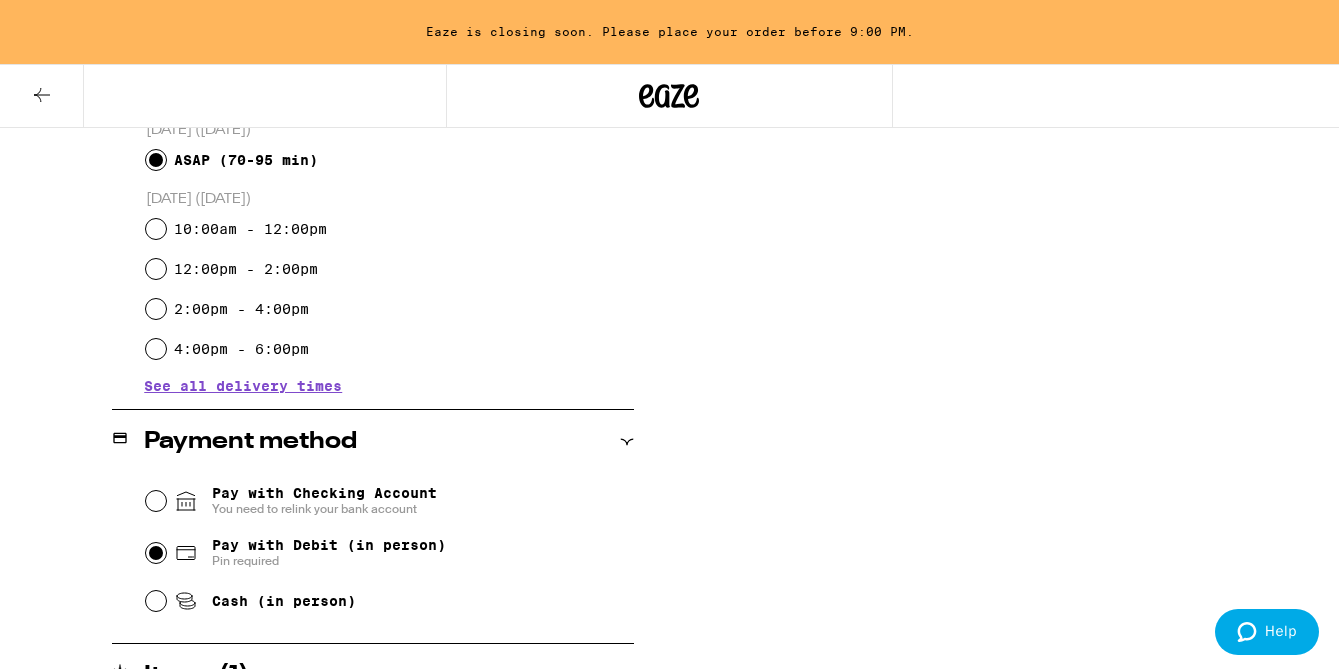 click on "Pay with Debit (in person) Pin required" at bounding box center (156, 553) 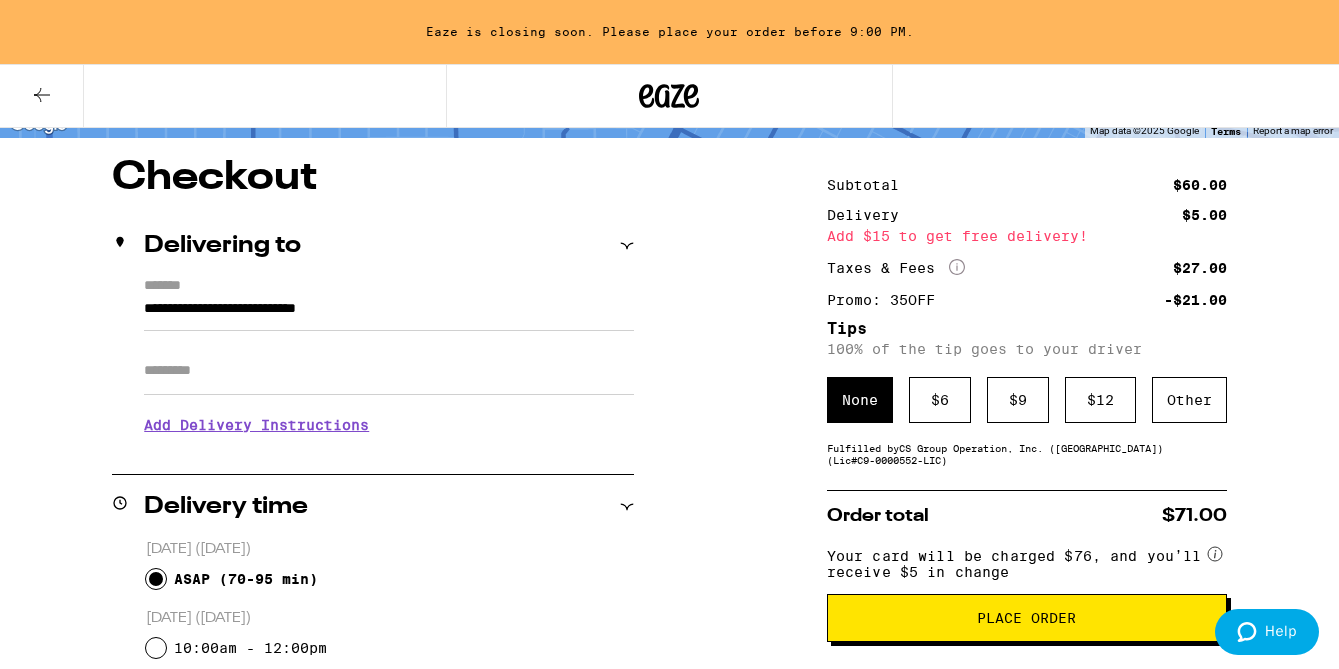scroll, scrollTop: 149, scrollLeft: 0, axis: vertical 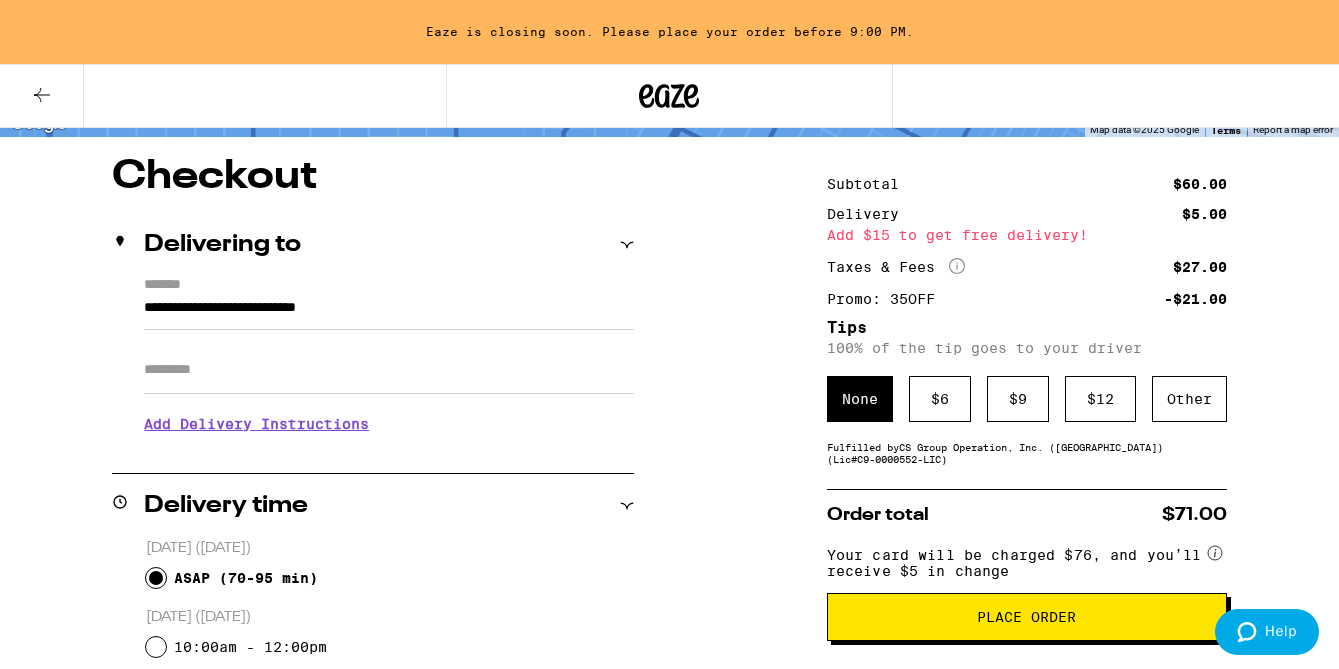 click on "Place Order" at bounding box center (1027, 617) 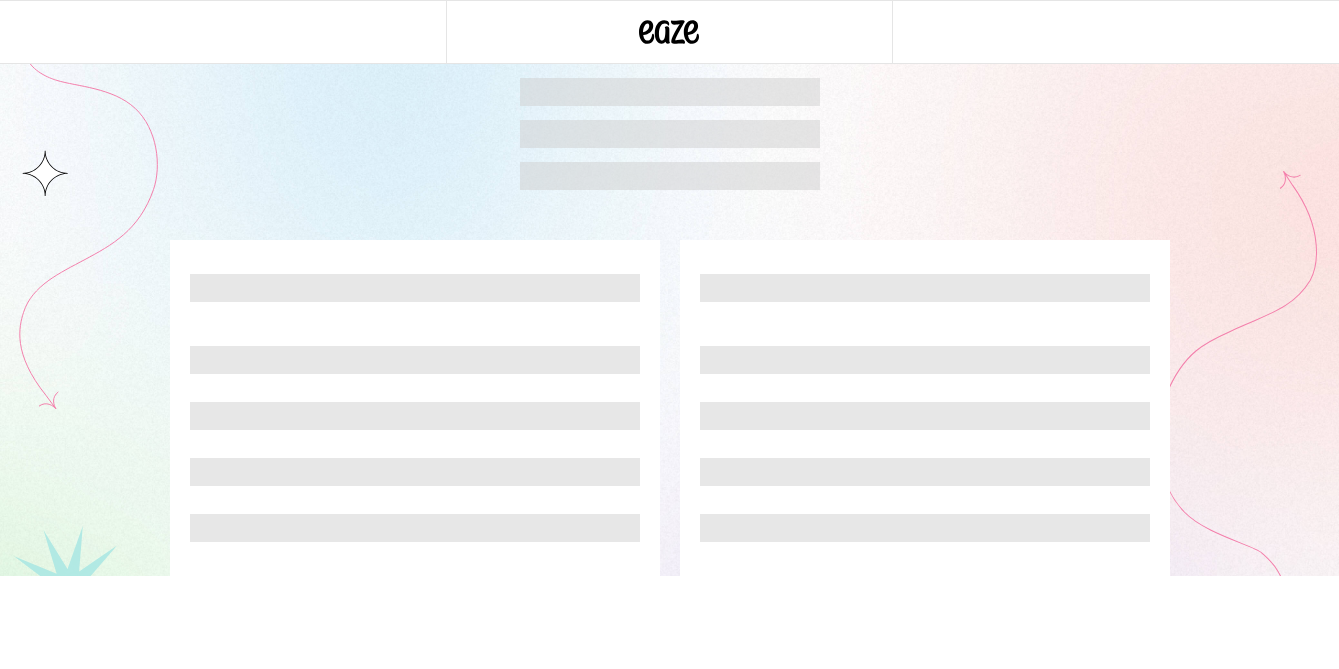 scroll, scrollTop: 0, scrollLeft: 0, axis: both 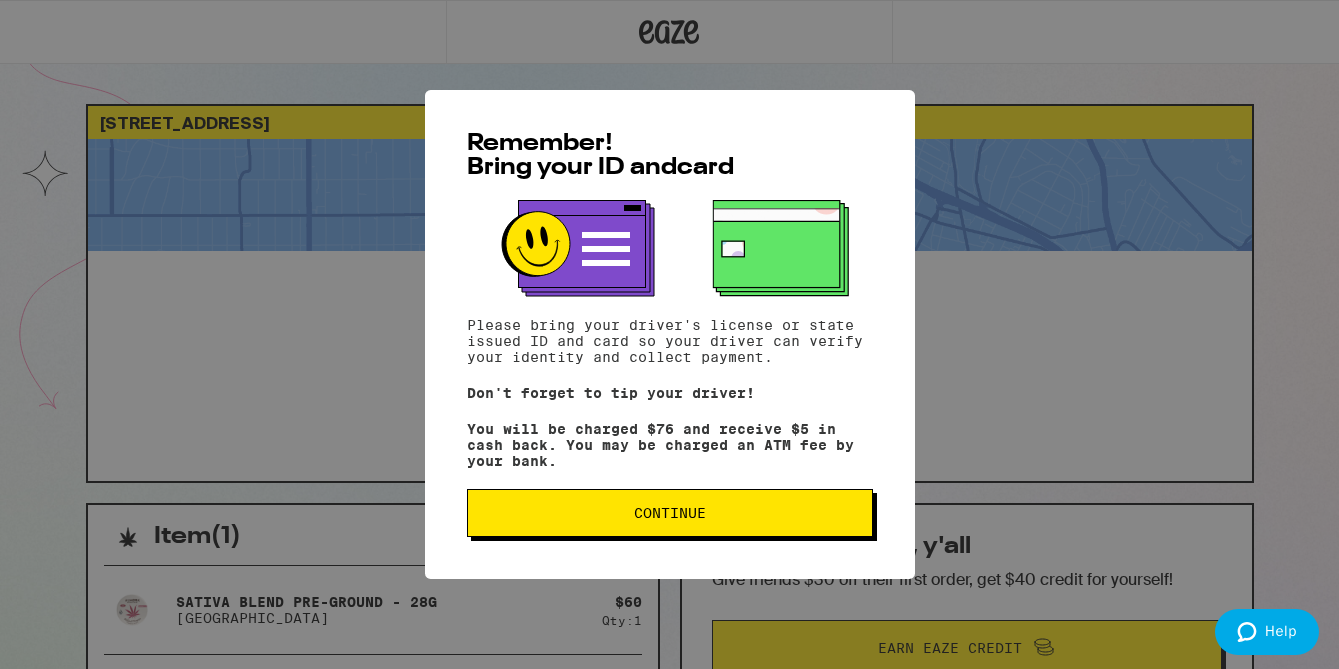 click on "Continue" at bounding box center (670, 513) 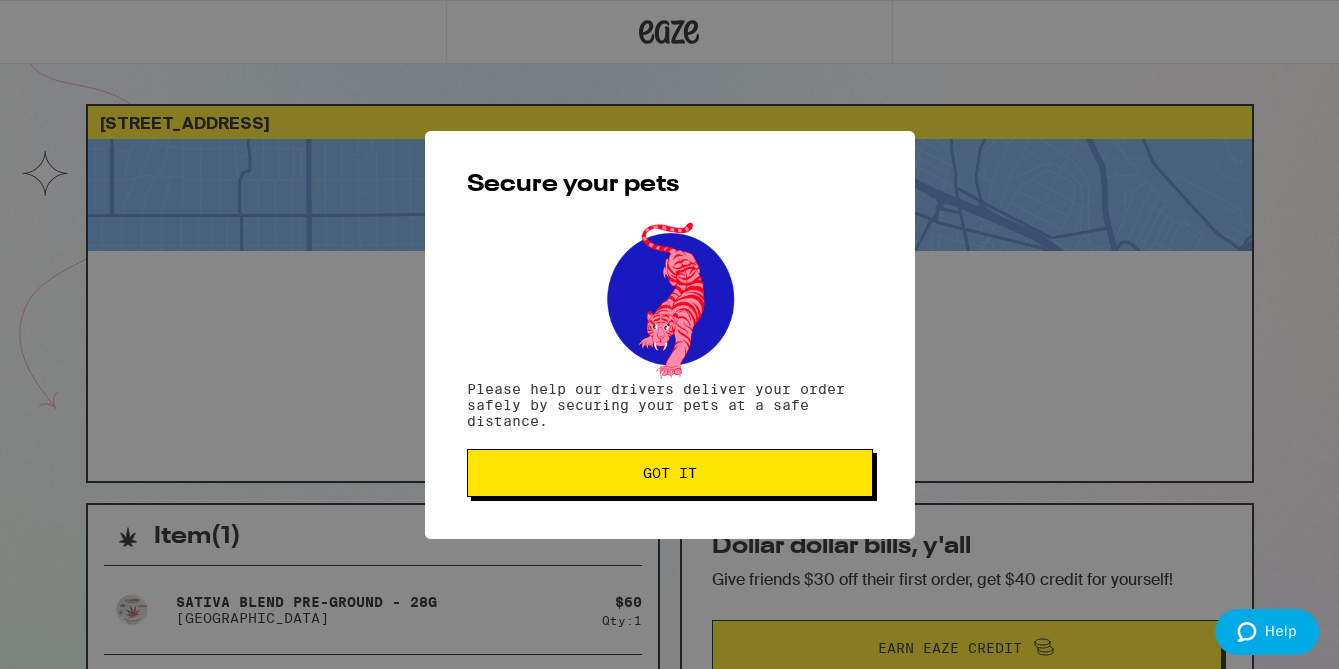 click on "Got it" at bounding box center (670, 473) 